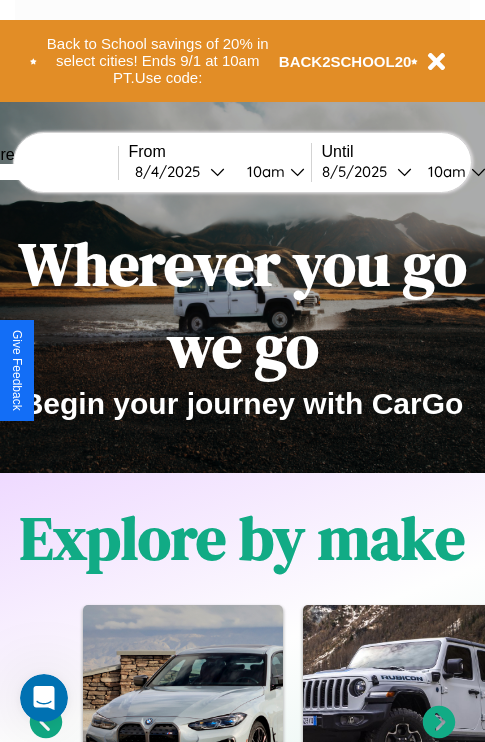 scroll, scrollTop: 308, scrollLeft: 0, axis: vertical 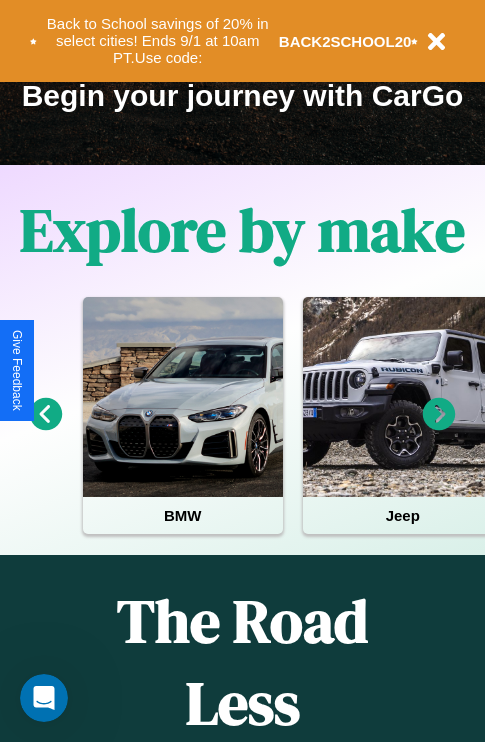 click 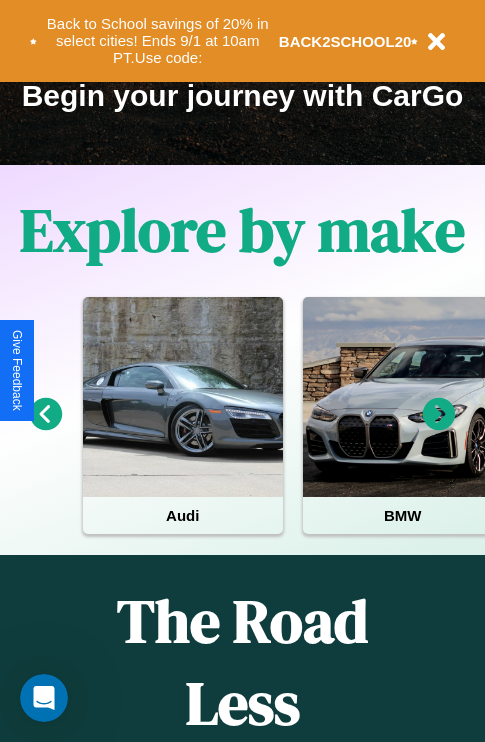 click 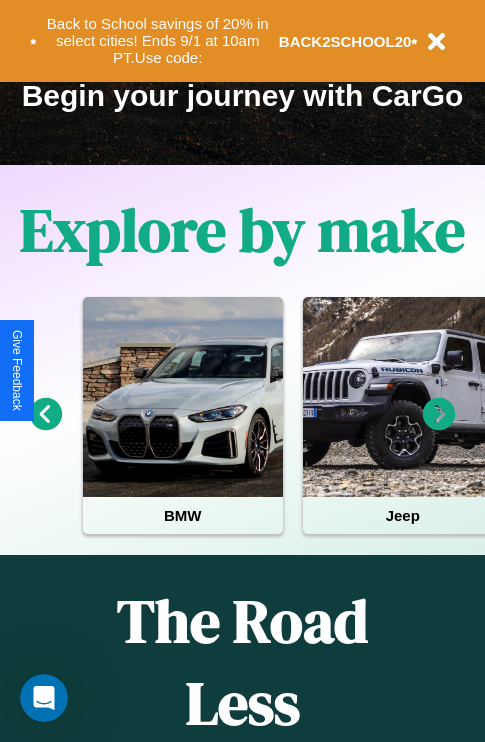 click 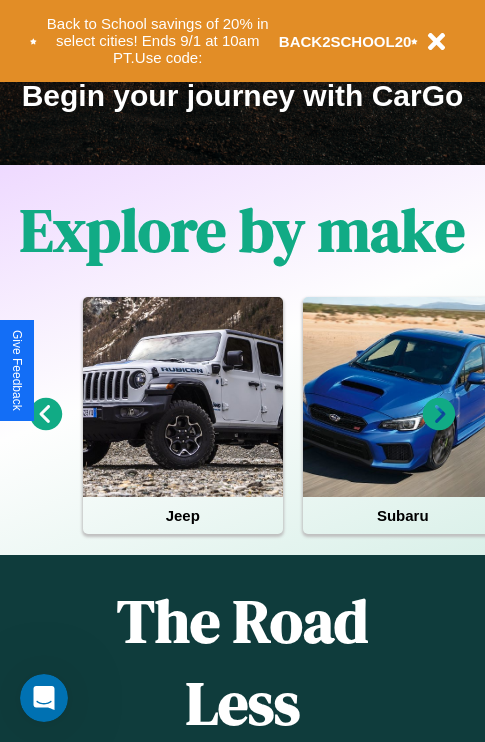 click 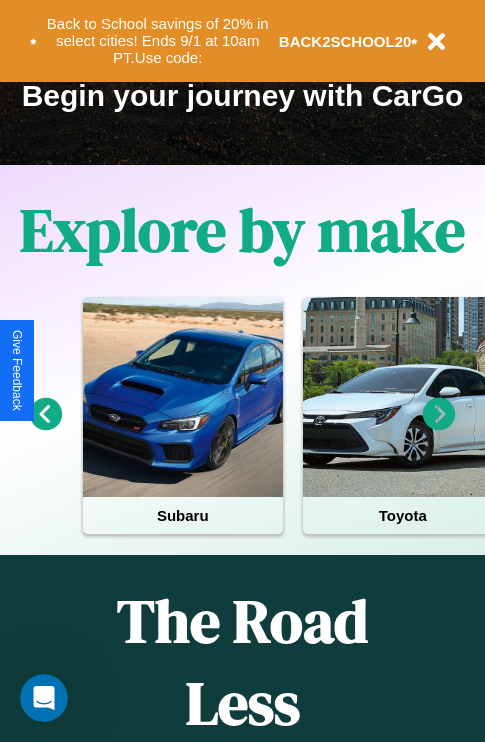 click 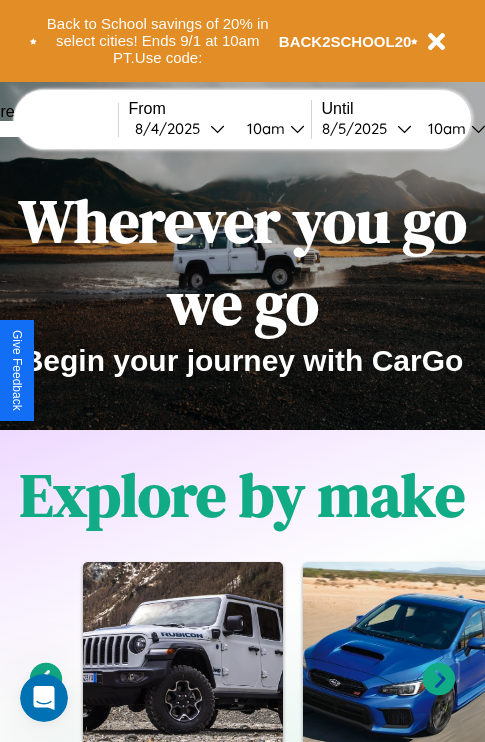 scroll, scrollTop: 0, scrollLeft: 0, axis: both 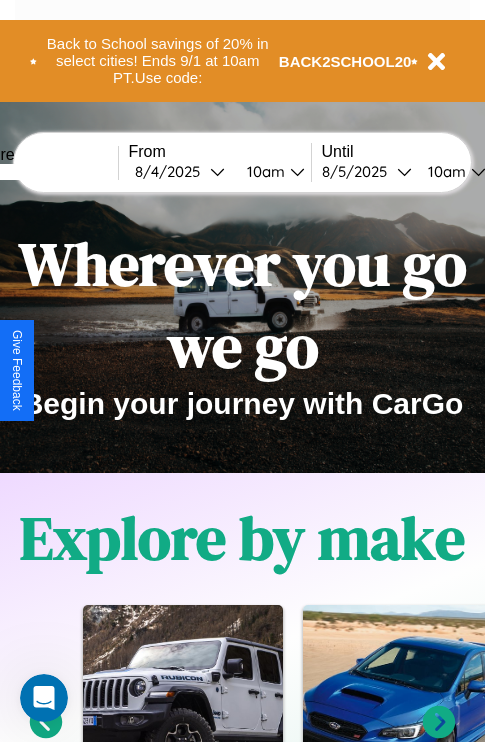 click at bounding box center (43, 172) 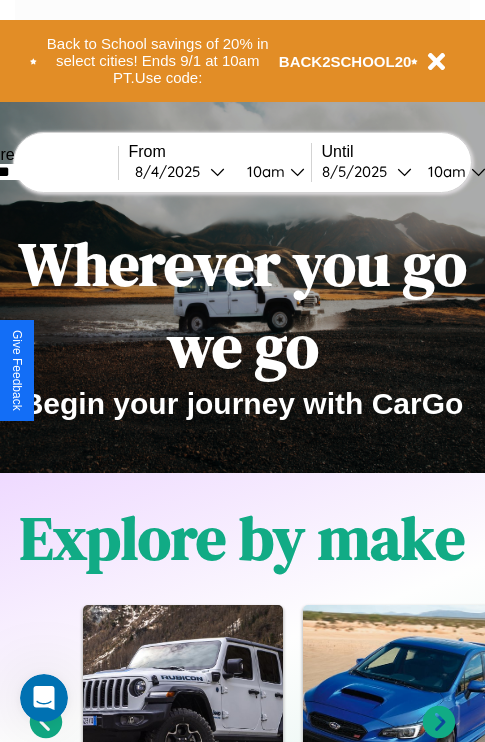 type on "*******" 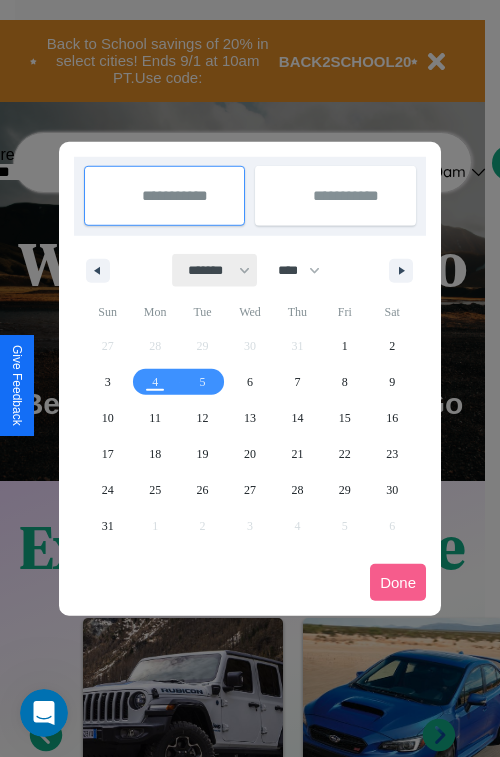 click on "******* ******** ***** ***** *** **** **** ****** ********* ******* ******** ********" at bounding box center [215, 270] 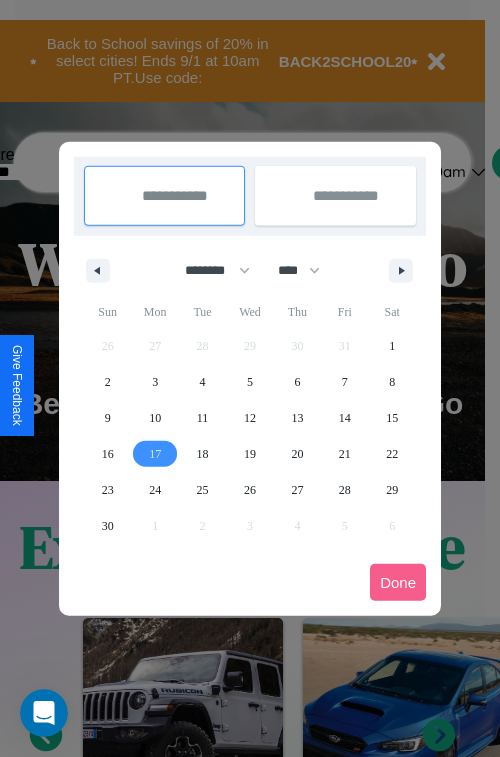 click on "17" at bounding box center (155, 454) 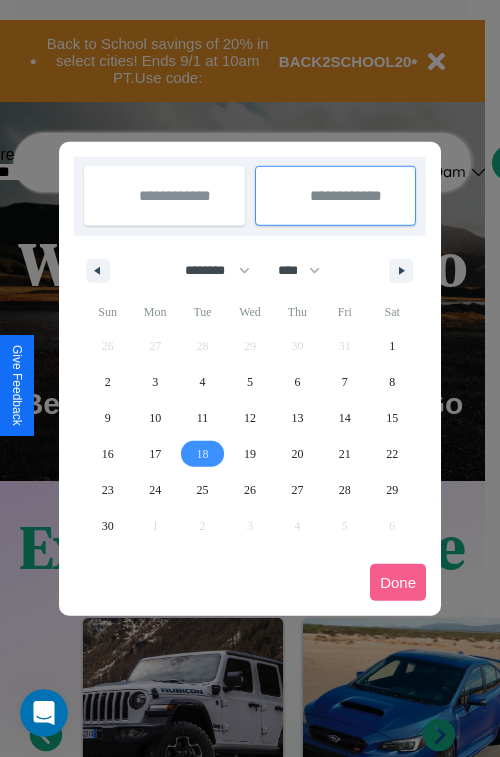 click on "18" at bounding box center [203, 454] 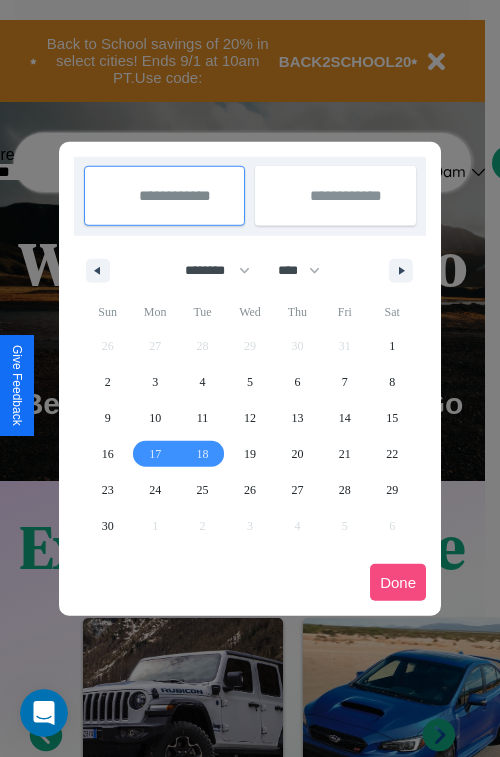click on "Done" at bounding box center (398, 582) 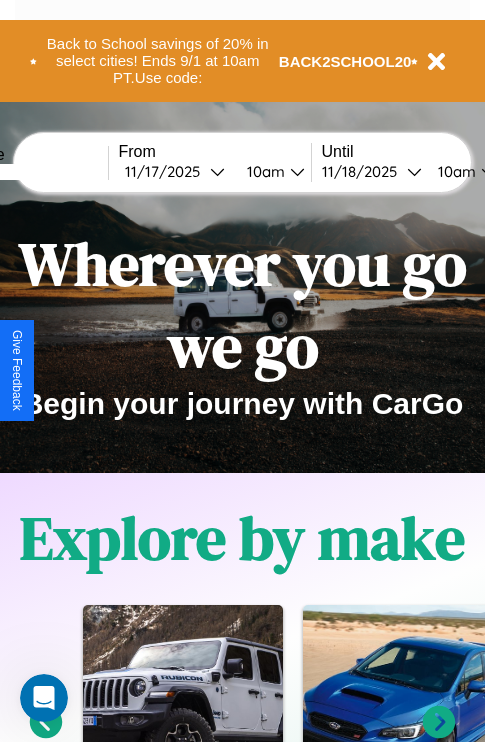 scroll, scrollTop: 0, scrollLeft: 77, axis: horizontal 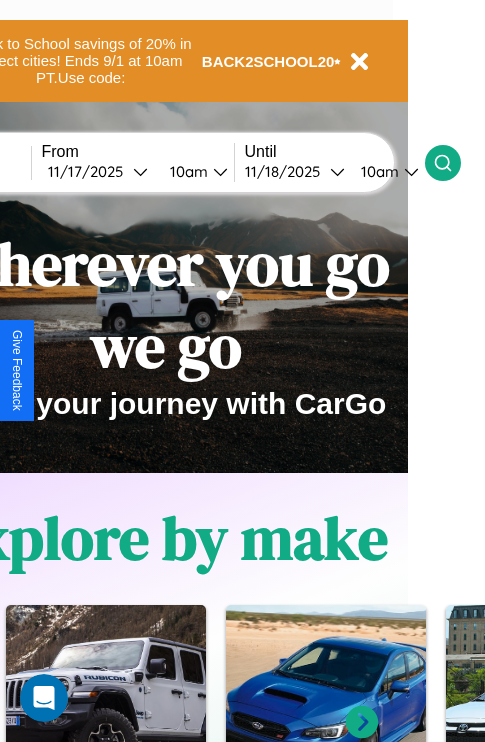 click 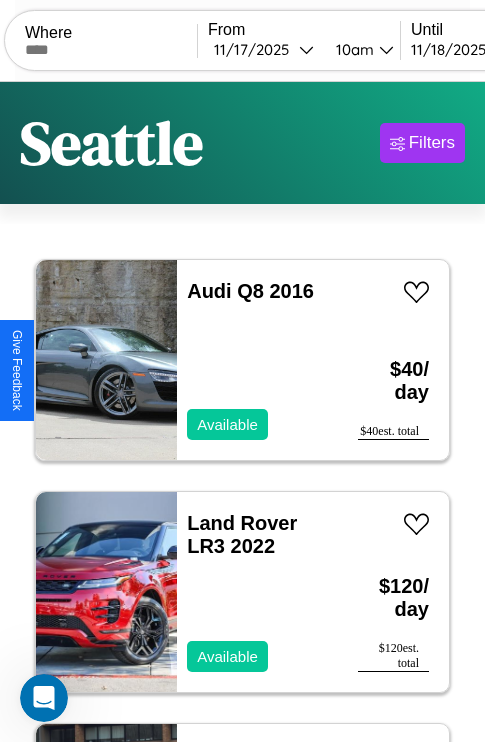 scroll, scrollTop: 79, scrollLeft: 0, axis: vertical 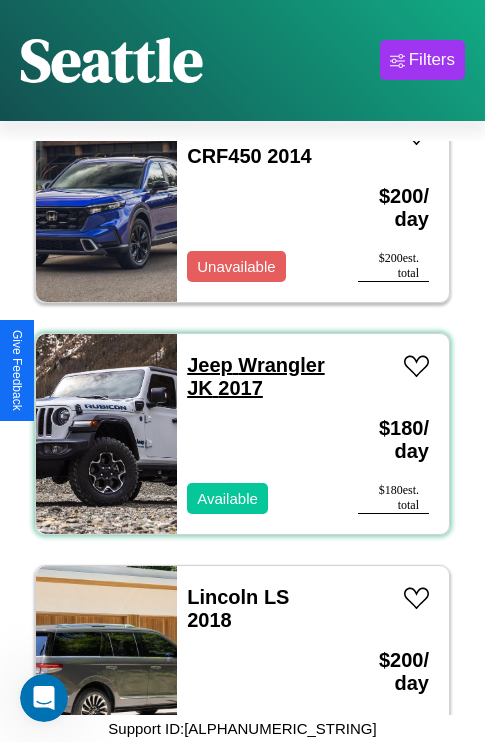 click on "Jeep   Wrangler JK   2017" at bounding box center [255, 376] 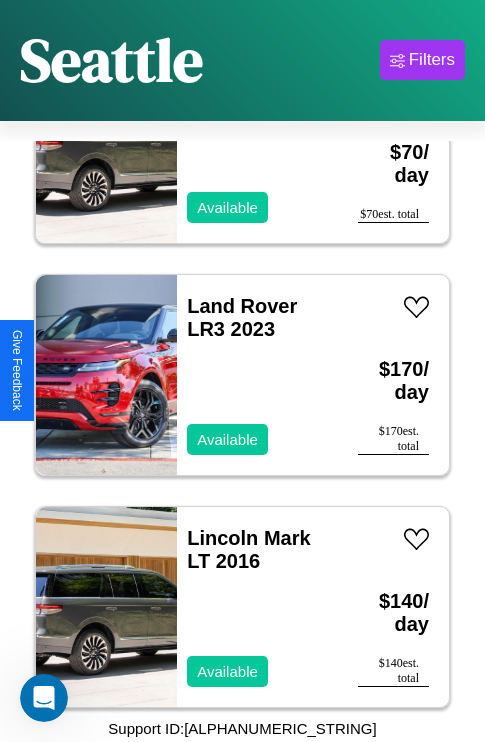 scroll, scrollTop: 5643, scrollLeft: 0, axis: vertical 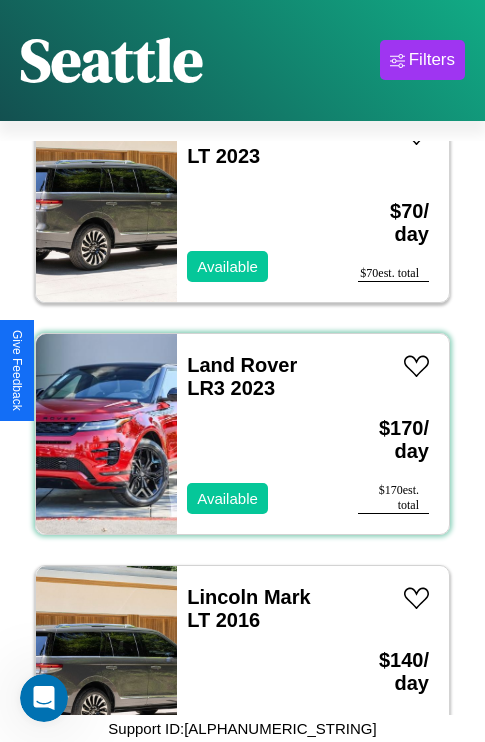 click on "Land Rover   LR3   2023 Available" at bounding box center [257, 434] 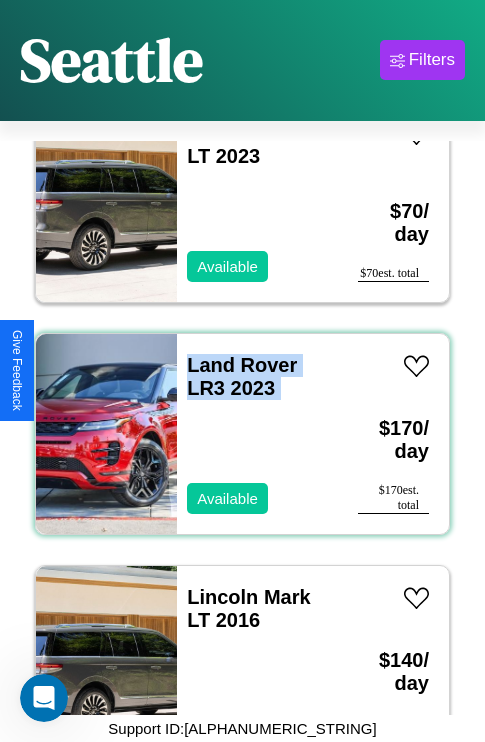 click on "Land Rover   LR3   2023 Available" at bounding box center [257, 434] 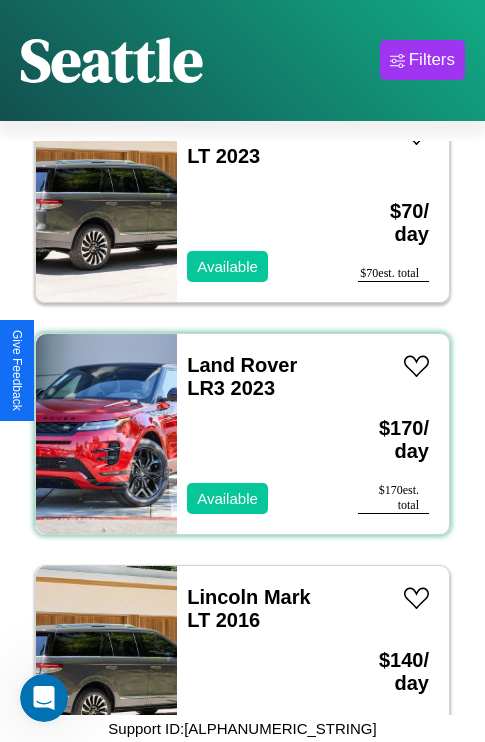 click on "Land Rover   LR3   2023 Available" at bounding box center [257, 434] 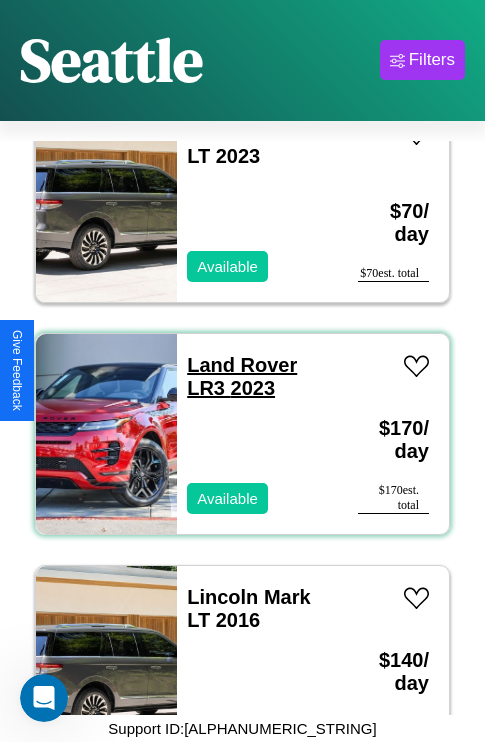 click on "Land Rover   LR3   2023" at bounding box center [242, 376] 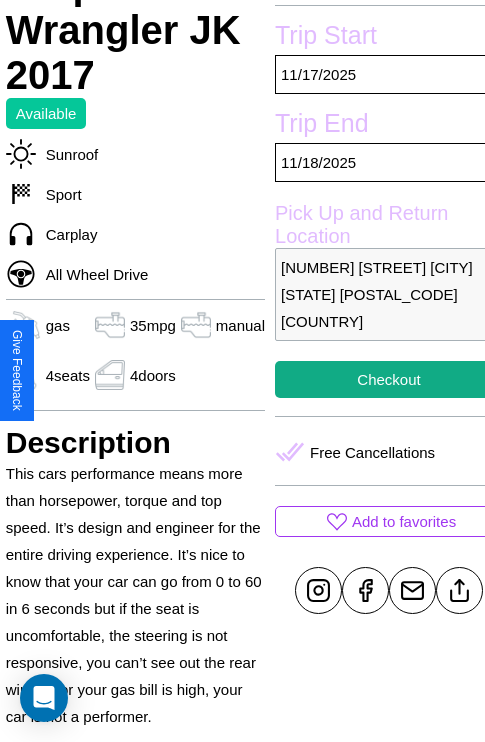 scroll, scrollTop: 404, scrollLeft: 68, axis: both 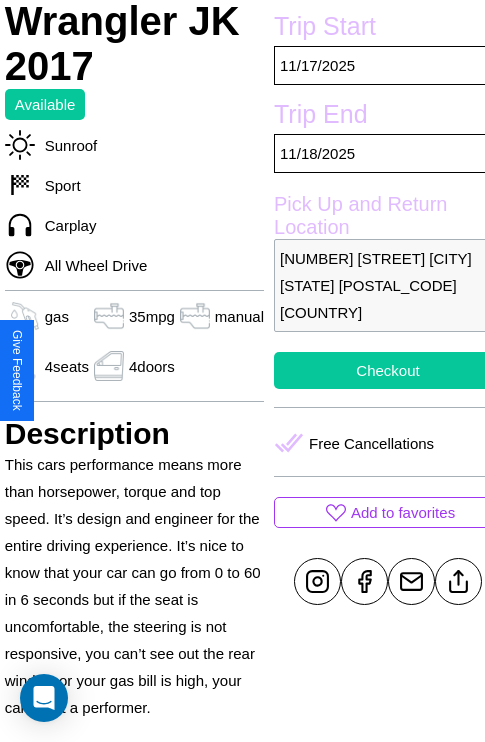 click on "Checkout" at bounding box center (388, 370) 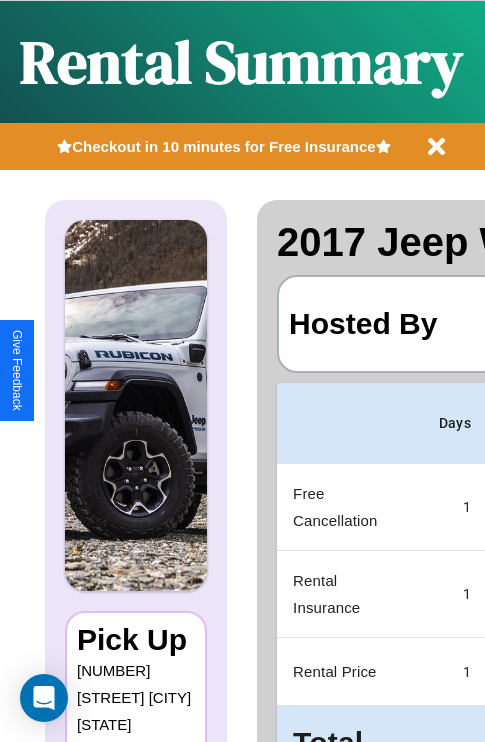 scroll, scrollTop: 0, scrollLeft: 387, axis: horizontal 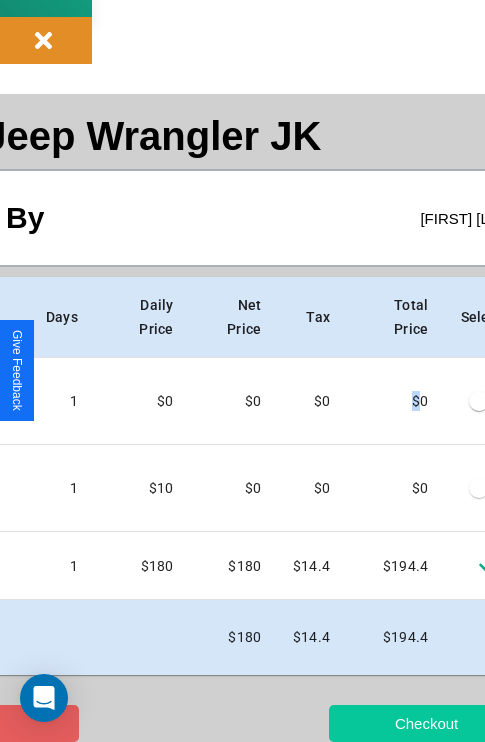 click on "Checkout" at bounding box center (426, 723) 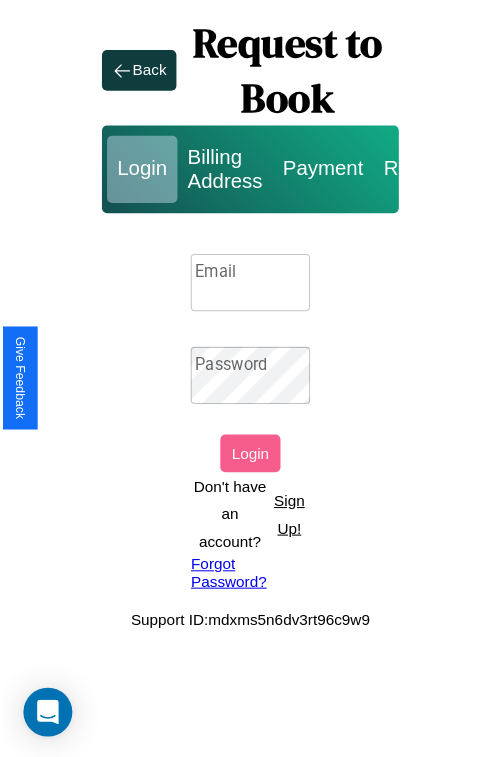 scroll, scrollTop: 0, scrollLeft: 0, axis: both 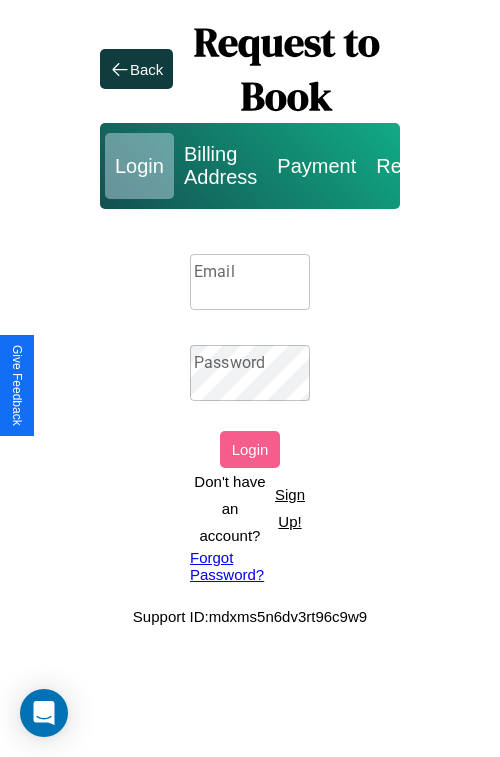 click on "Sign Up!" at bounding box center [290, 508] 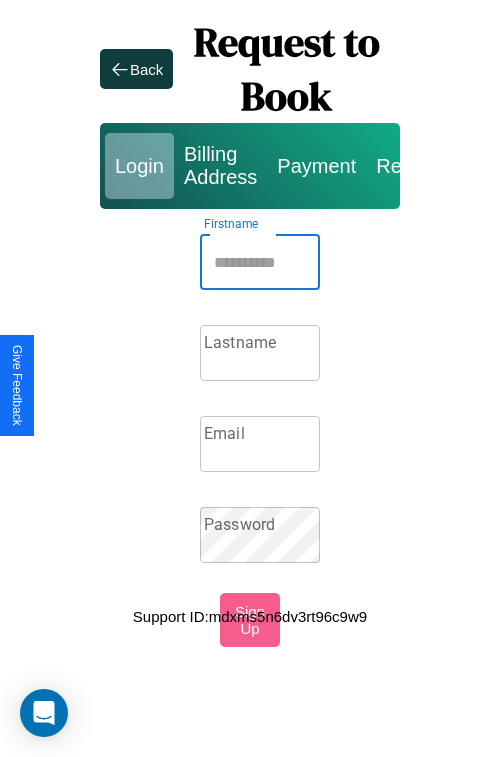 click on "Firstname" at bounding box center (260, 262) 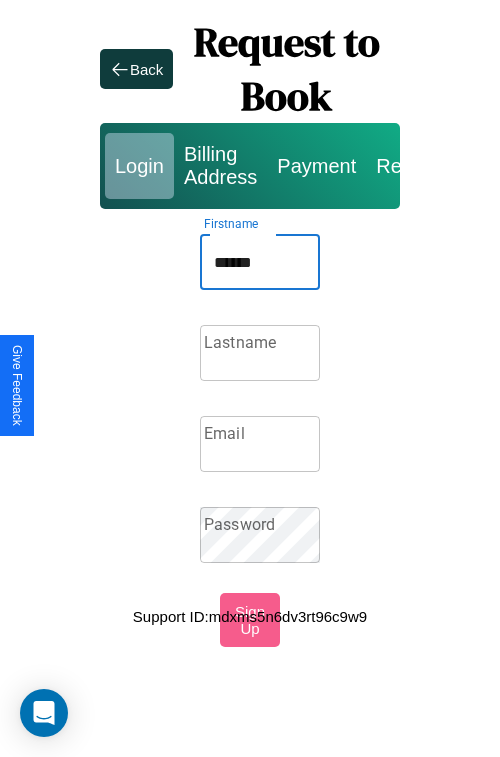 type on "******" 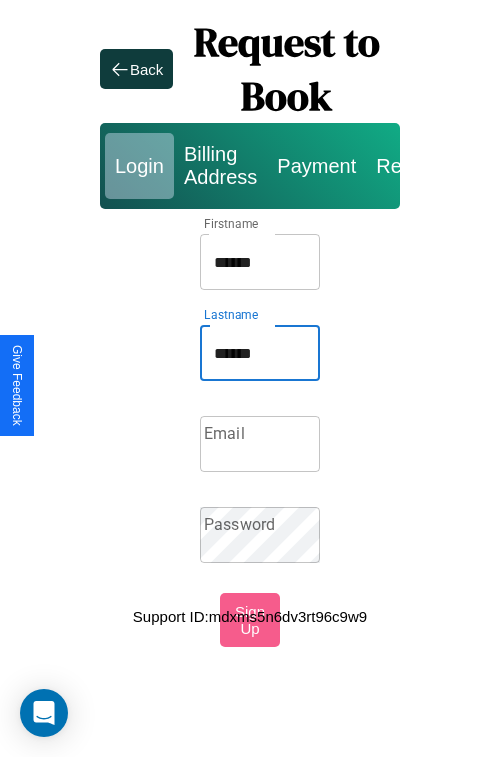 type on "******" 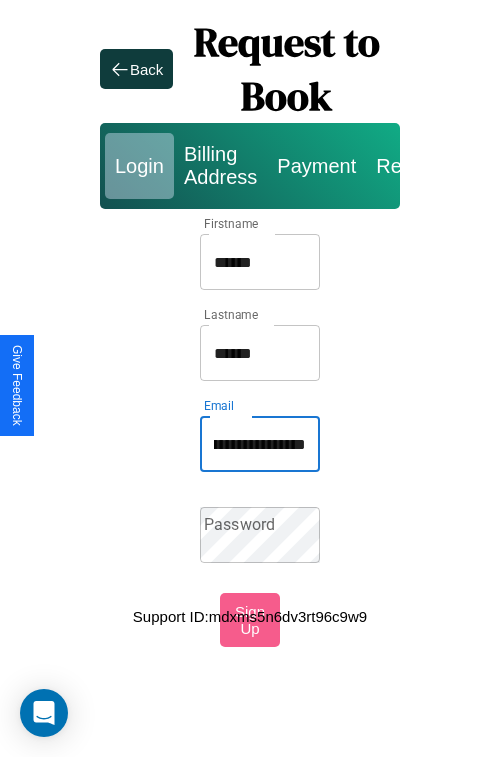 scroll, scrollTop: 0, scrollLeft: 80, axis: horizontal 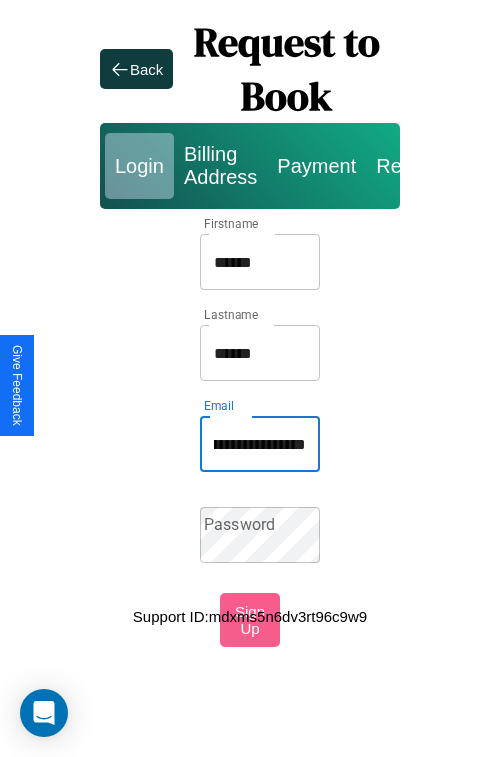 type on "**********" 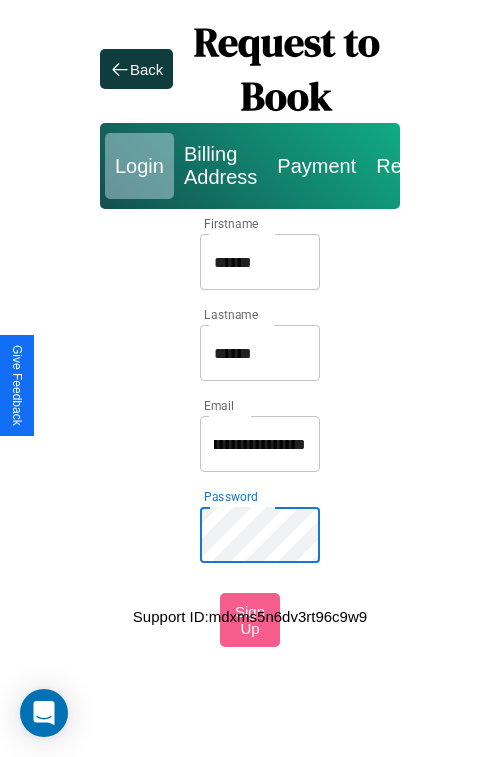 scroll, scrollTop: 0, scrollLeft: 0, axis: both 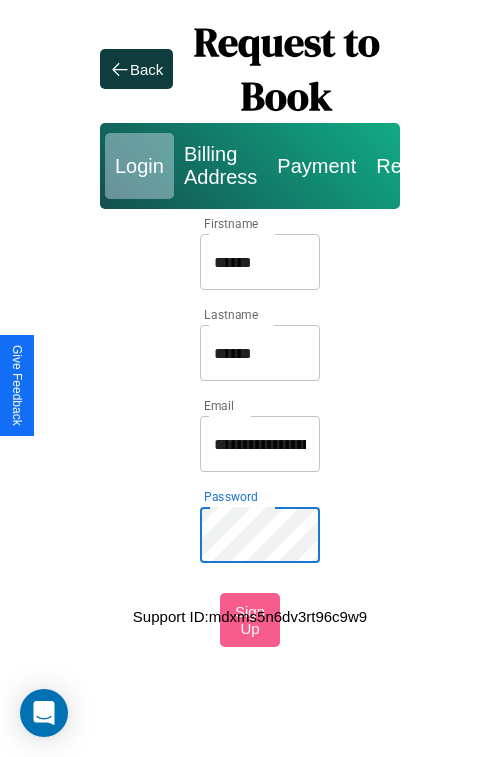 click on "******" at bounding box center [260, 262] 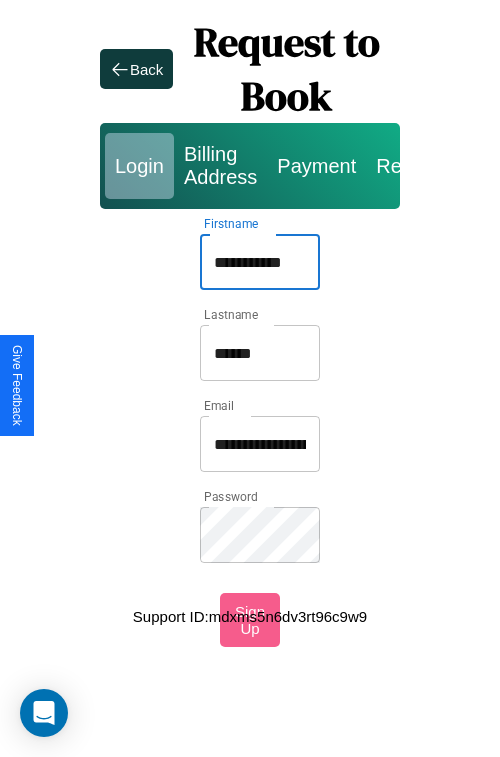 type on "**********" 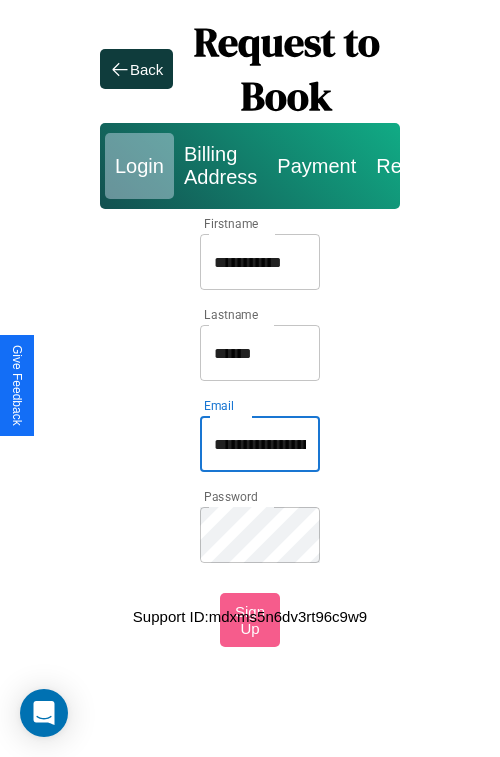 click on "**********" at bounding box center [260, 444] 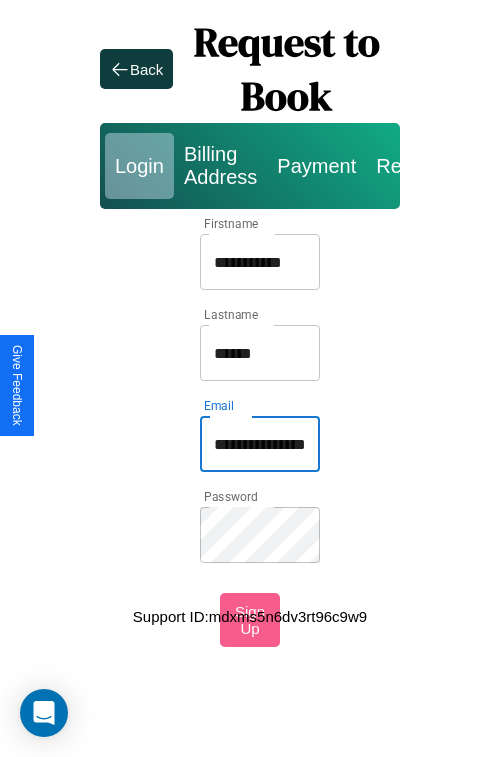 type on "**********" 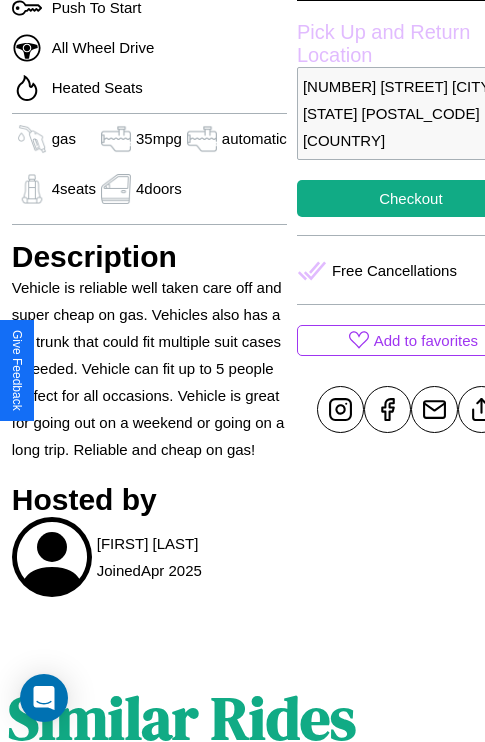 scroll, scrollTop: 696, scrollLeft: 64, axis: both 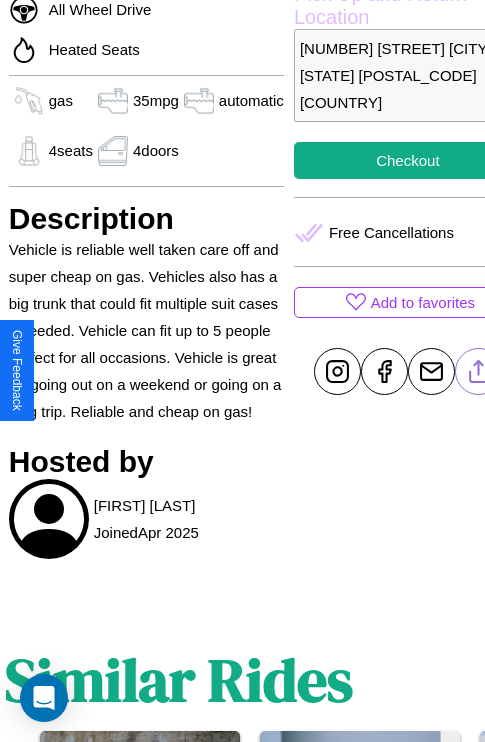 click 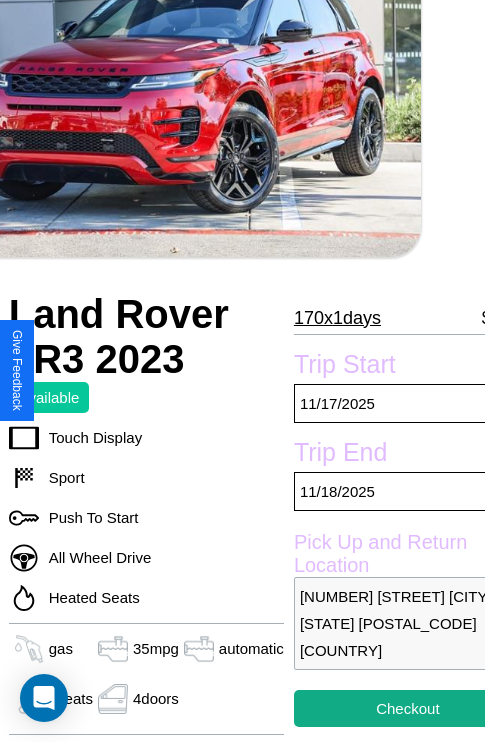 scroll, scrollTop: 114, scrollLeft: 64, axis: both 